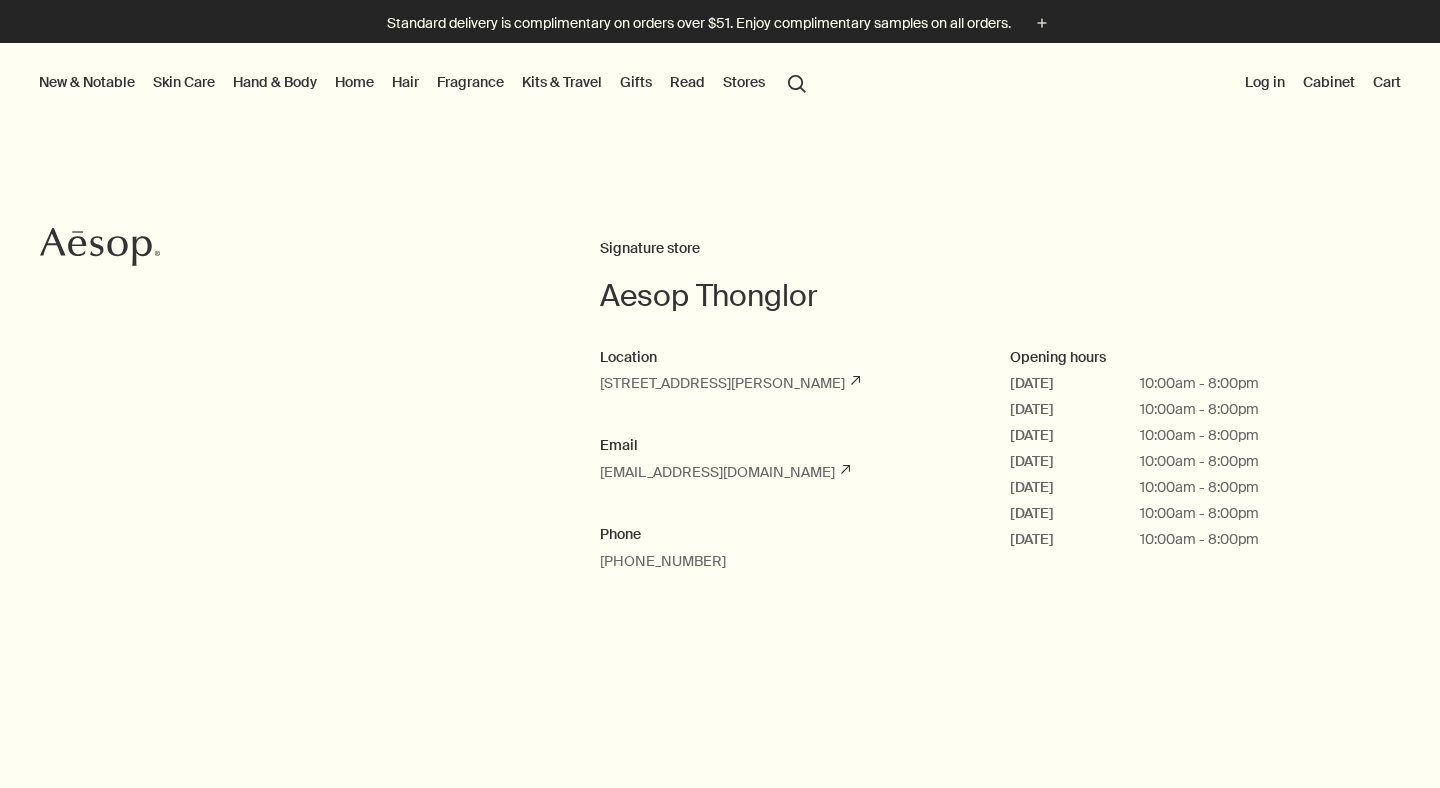 scroll, scrollTop: 0, scrollLeft: 0, axis: both 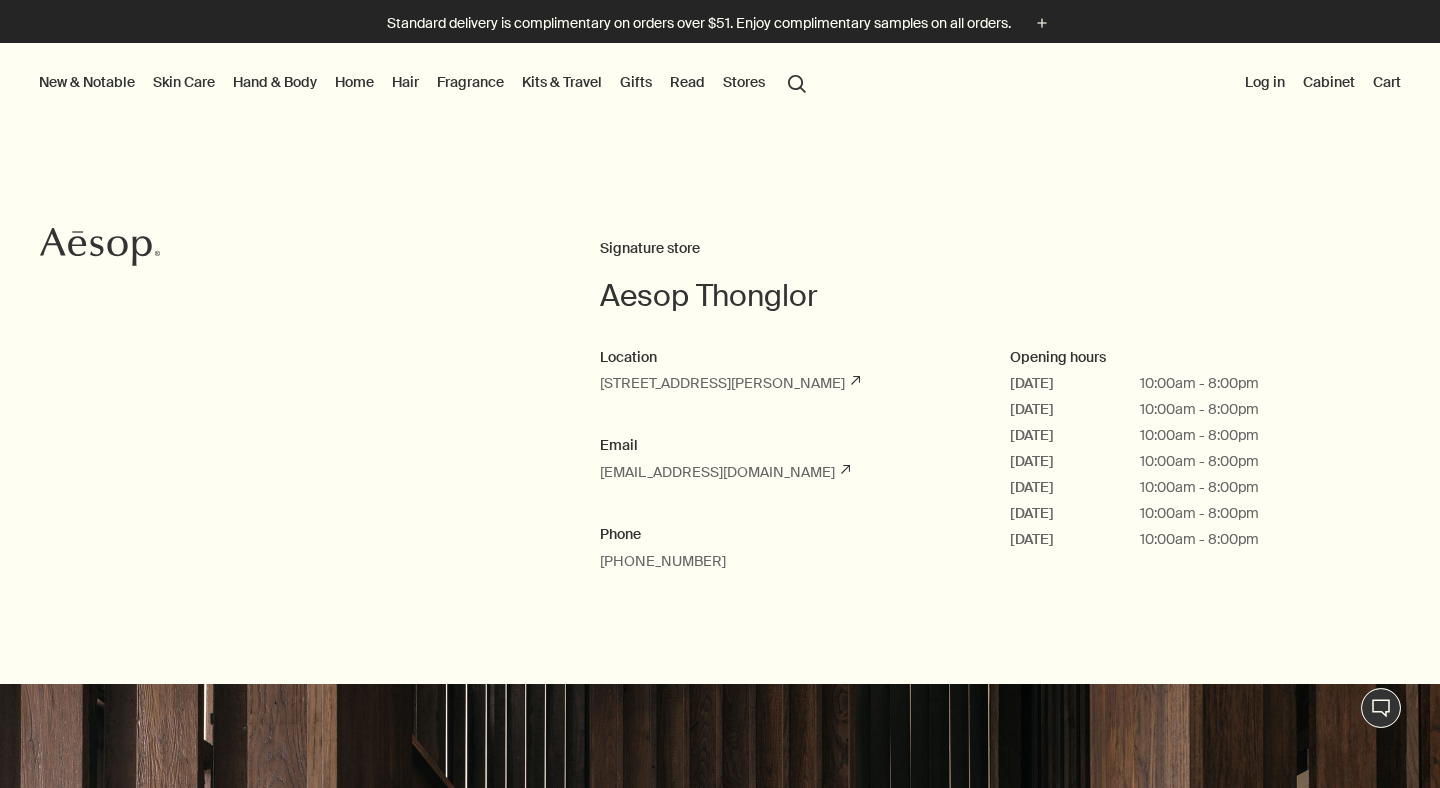 click on "Gifts" at bounding box center [636, 82] 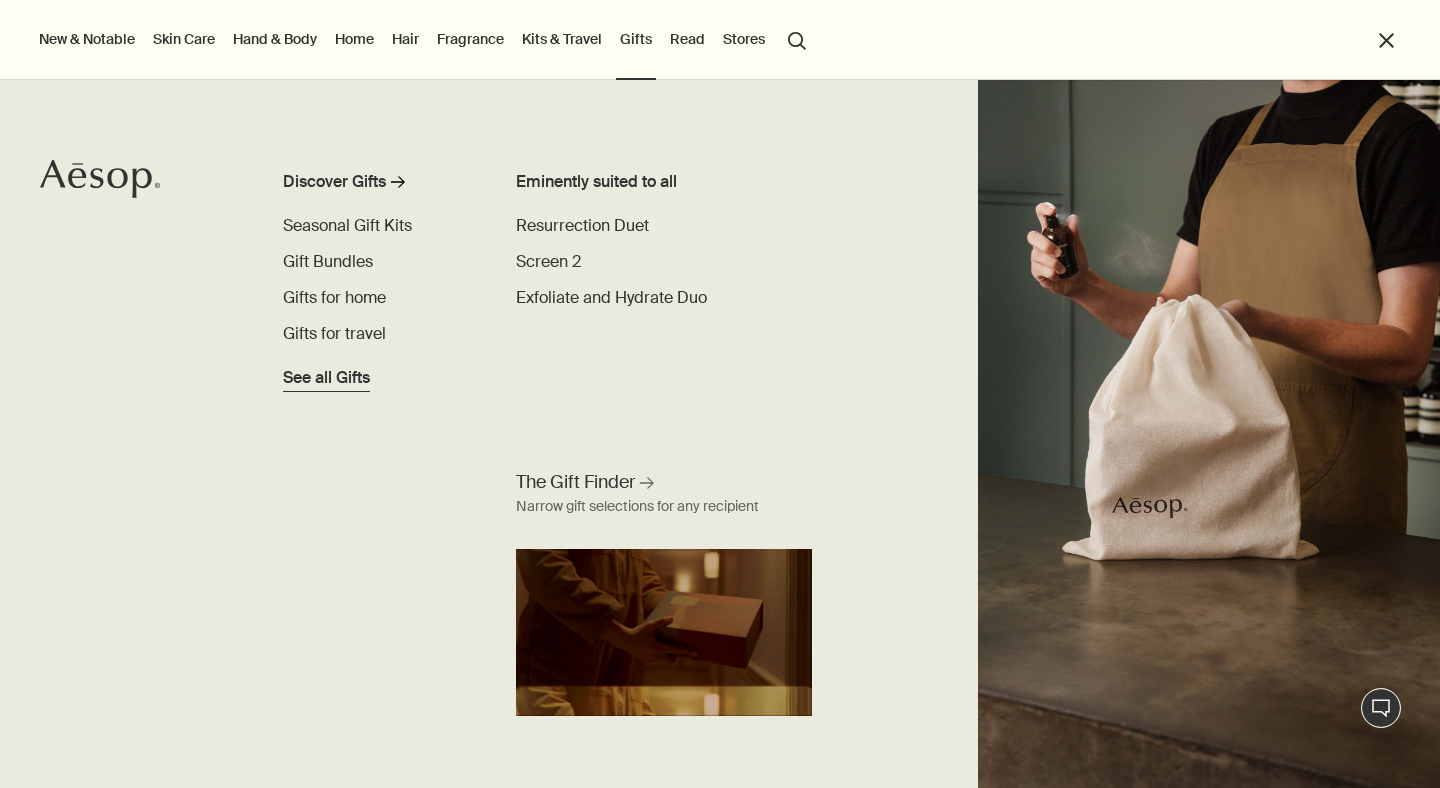 click on "See all Gifts" at bounding box center [326, 378] 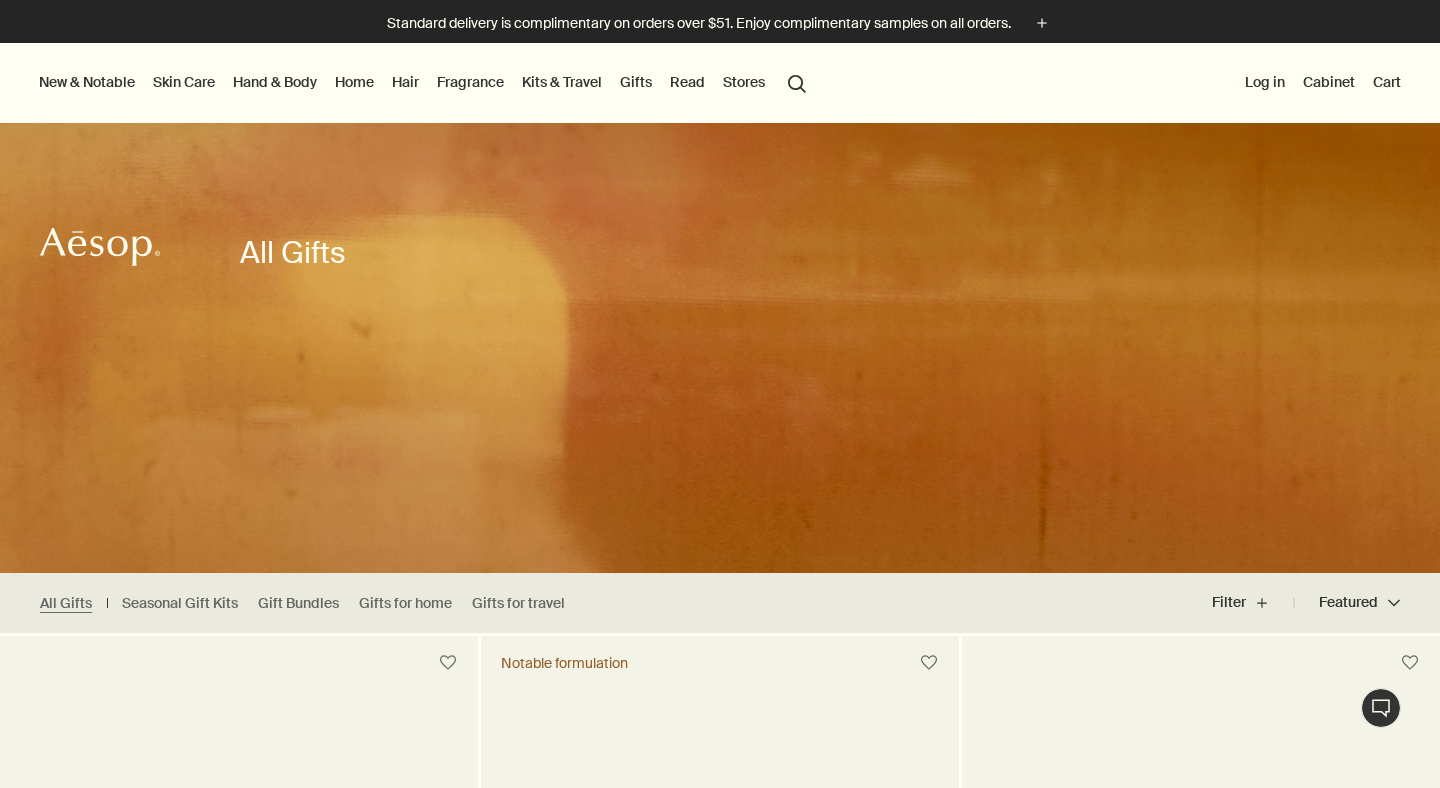 scroll, scrollTop: 0, scrollLeft: 0, axis: both 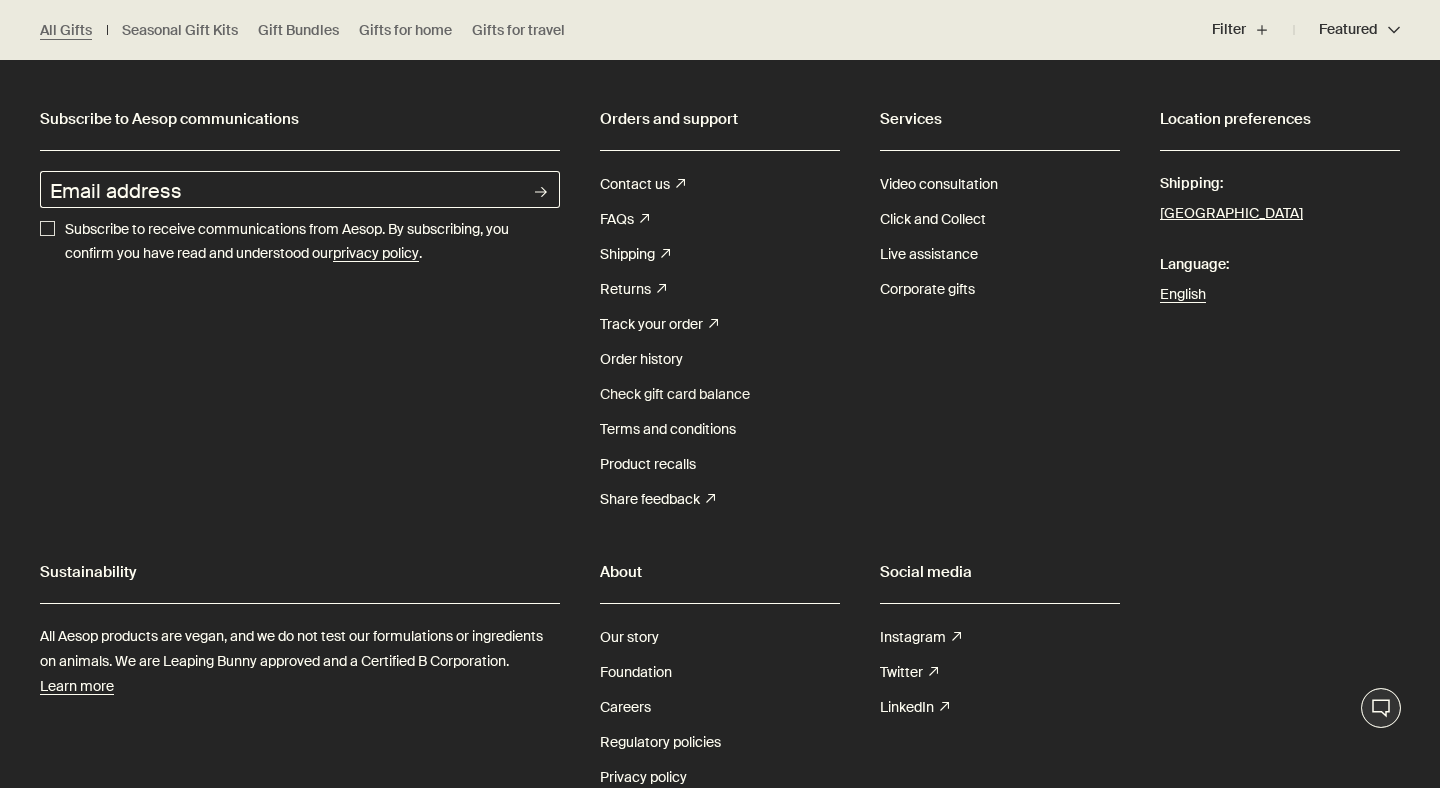 click on "Check gift card balance" at bounding box center (675, 394) 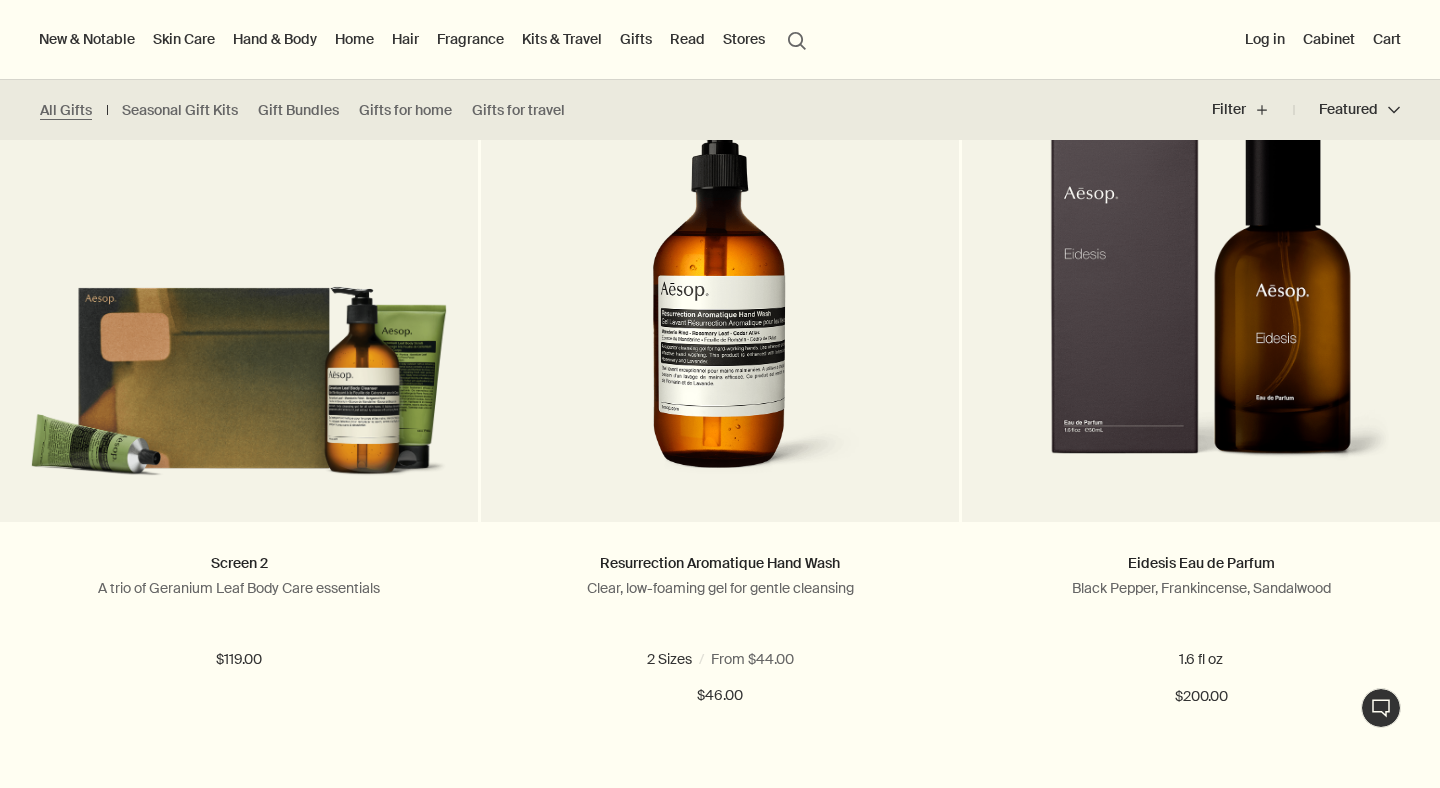 scroll, scrollTop: 0, scrollLeft: 0, axis: both 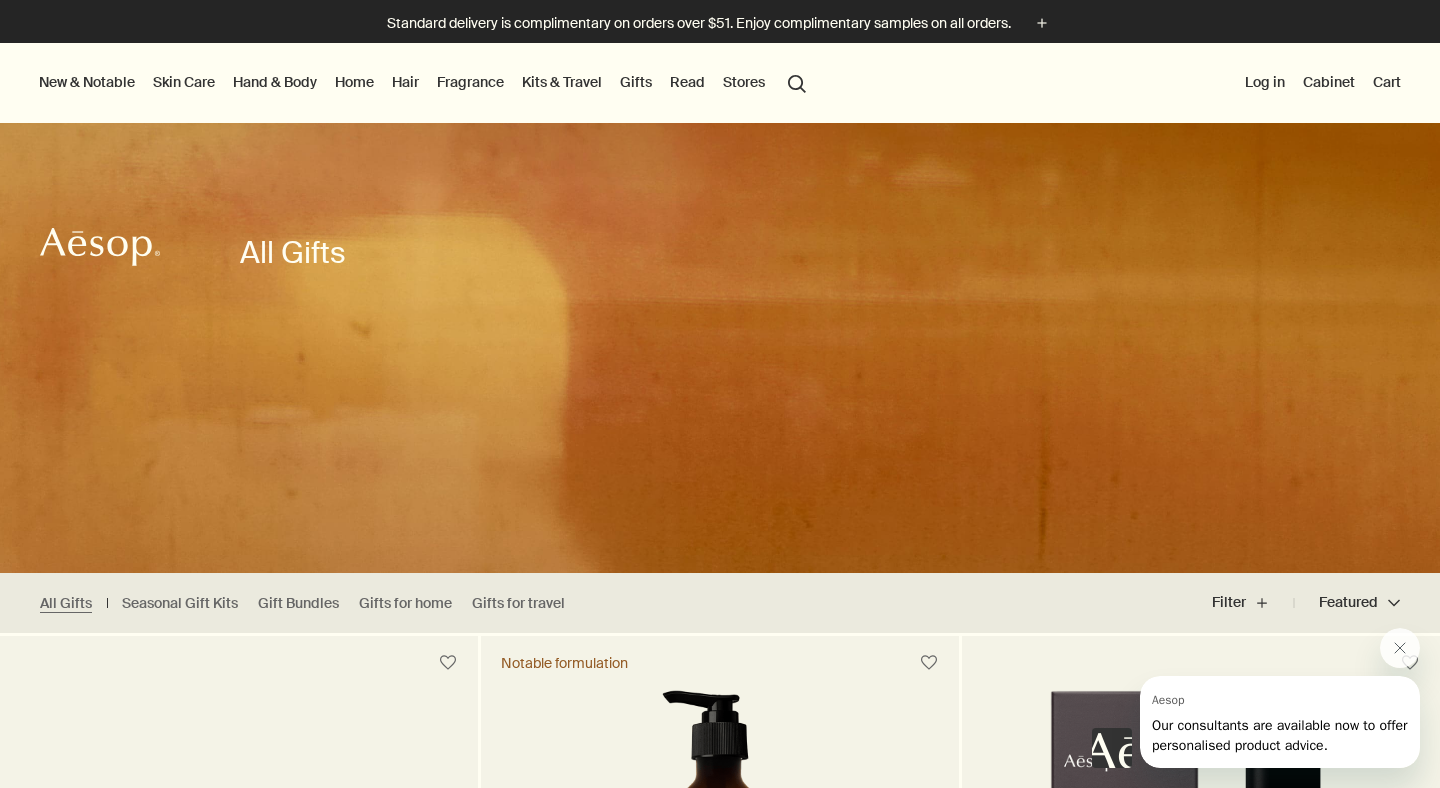 click on "Gifts" at bounding box center [636, 82] 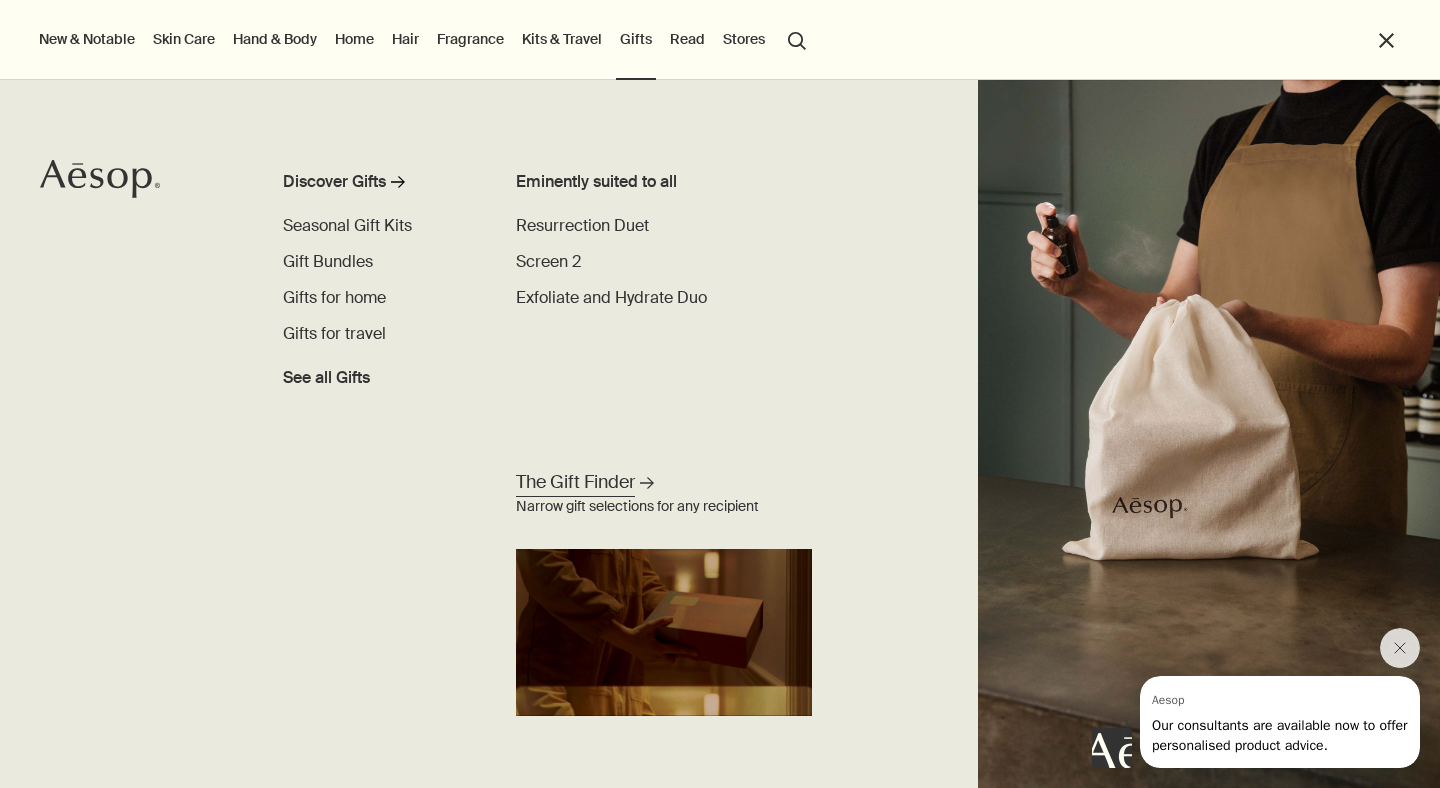 click on "The Gift Finder" at bounding box center [575, 482] 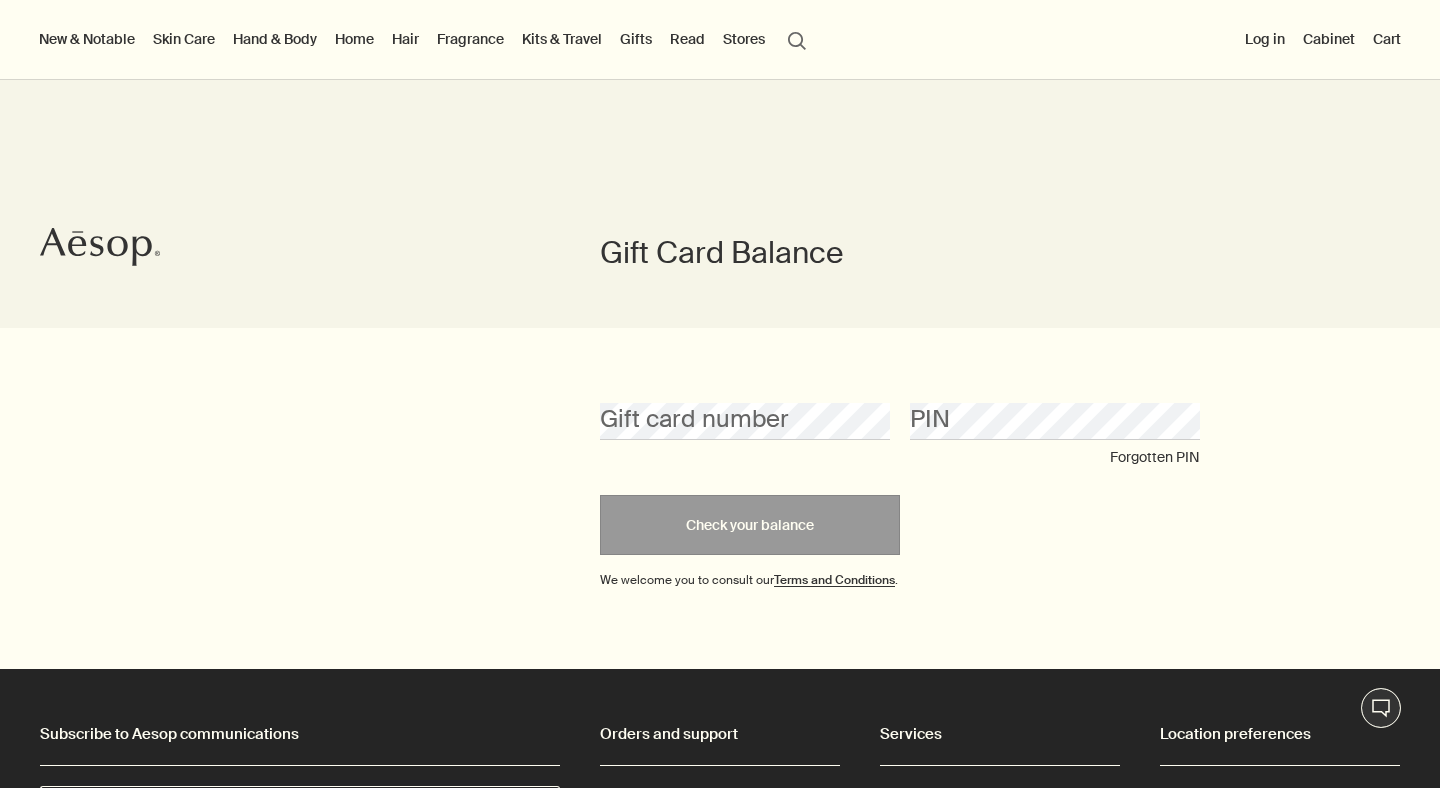 scroll, scrollTop: 0, scrollLeft: 0, axis: both 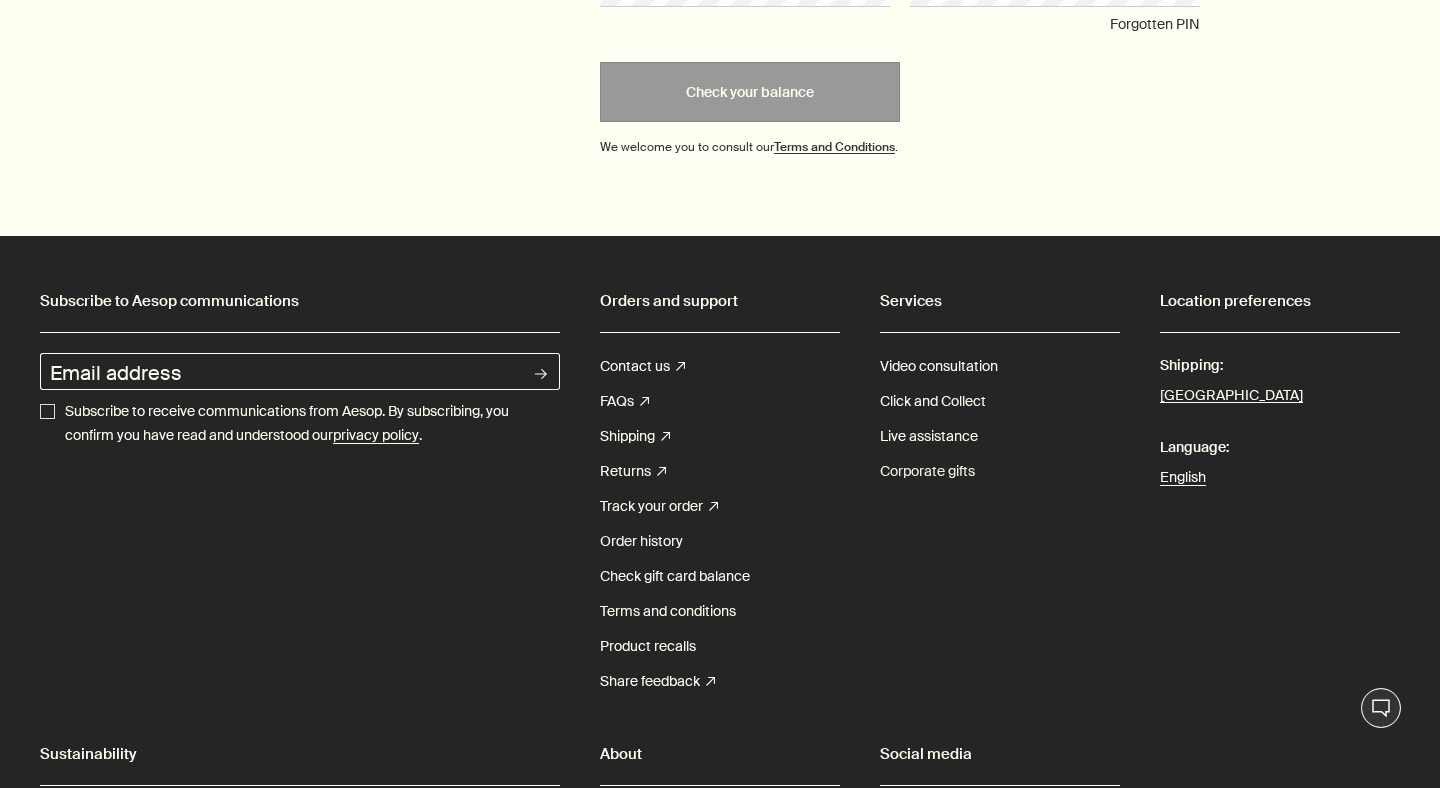 click on "Corporate gifts" at bounding box center [927, 471] 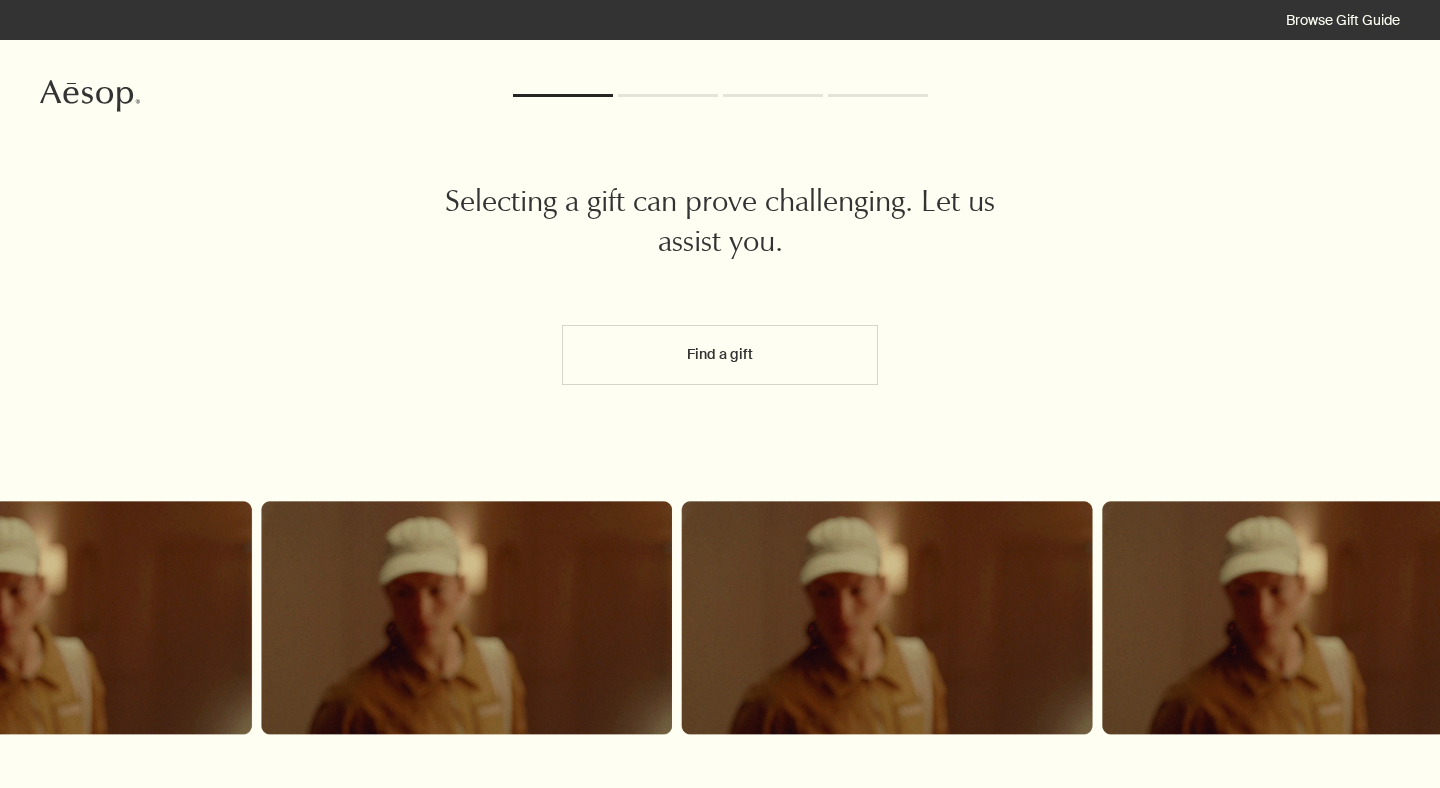 scroll, scrollTop: 0, scrollLeft: 0, axis: both 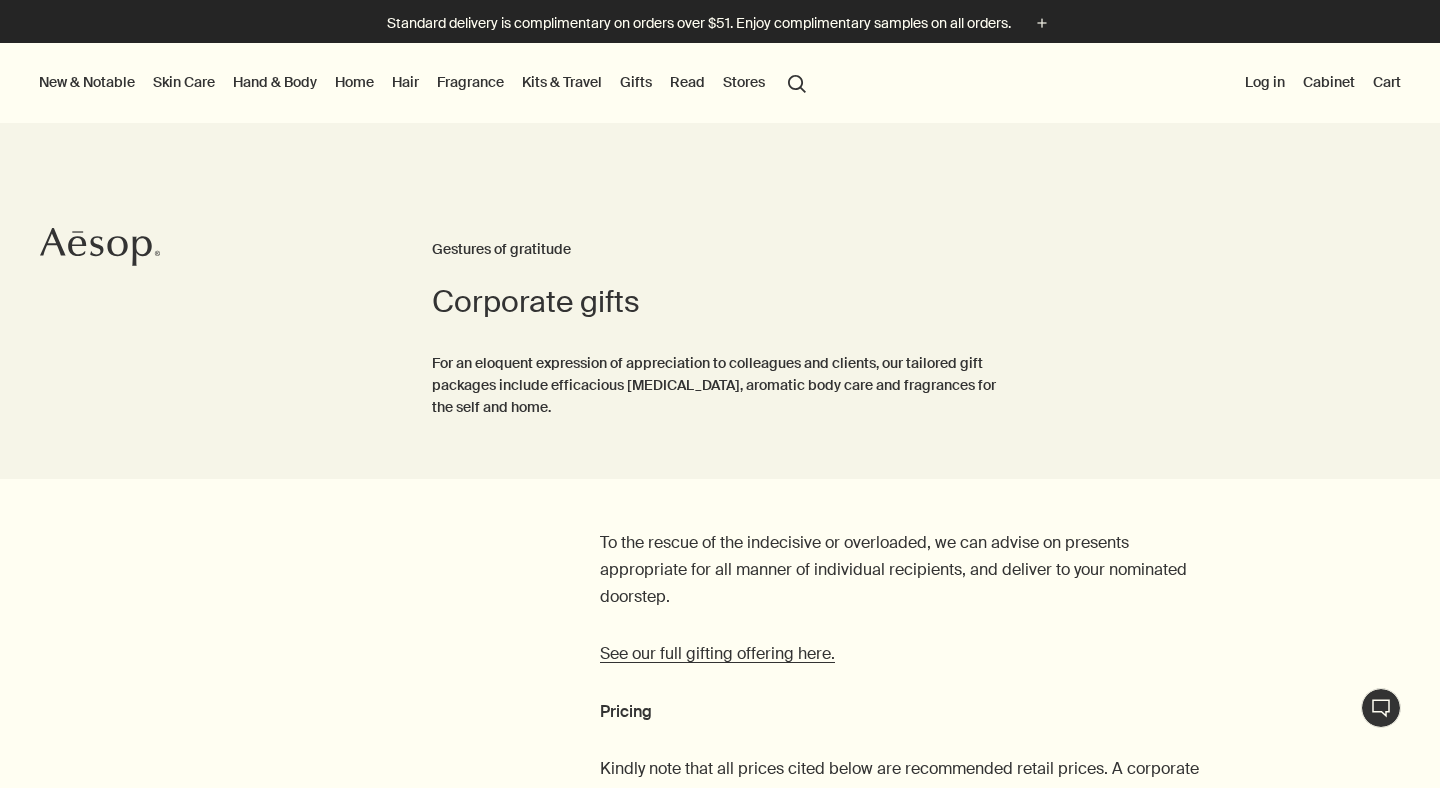 click on "Stores" at bounding box center [744, 83] 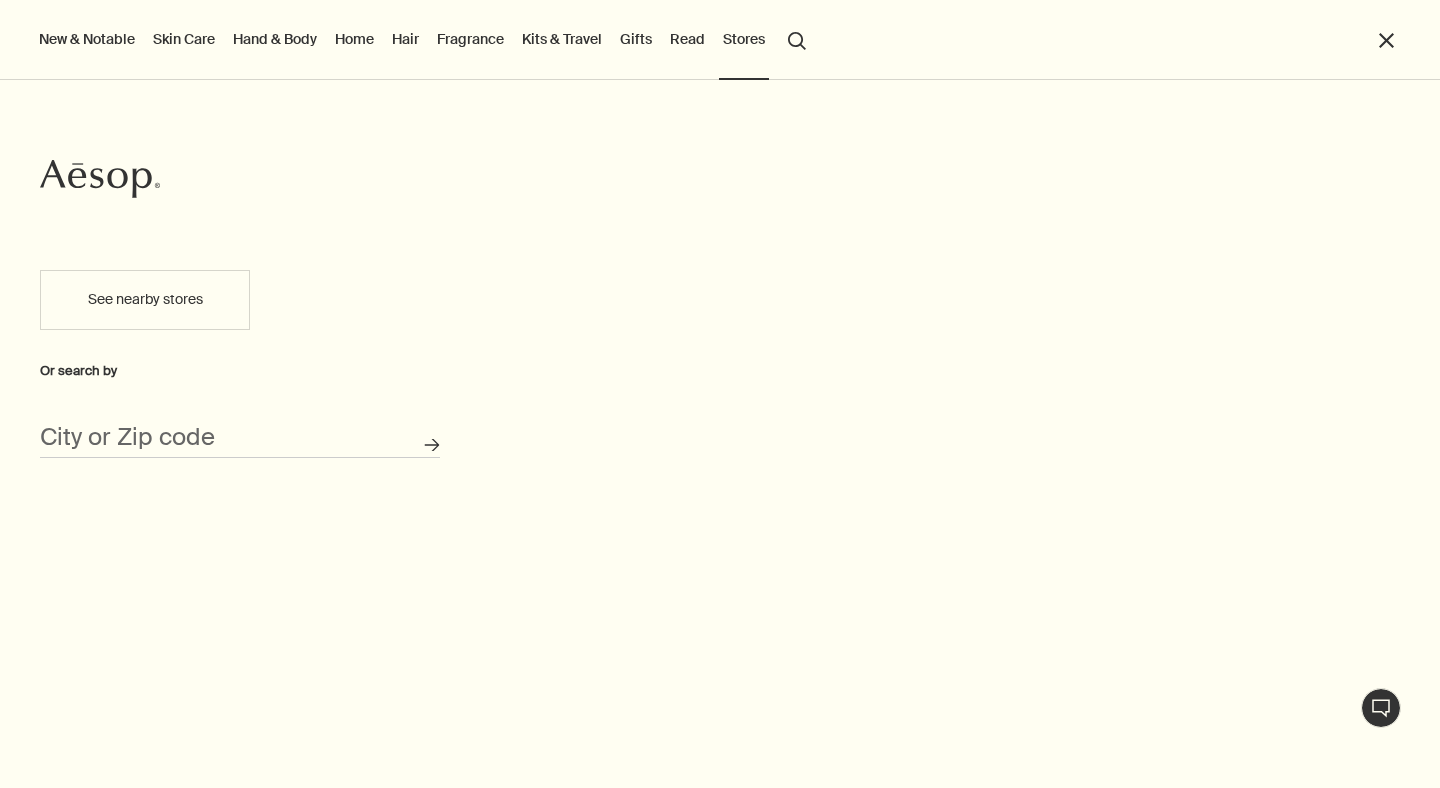click on "See nearby stores" at bounding box center (145, 300) 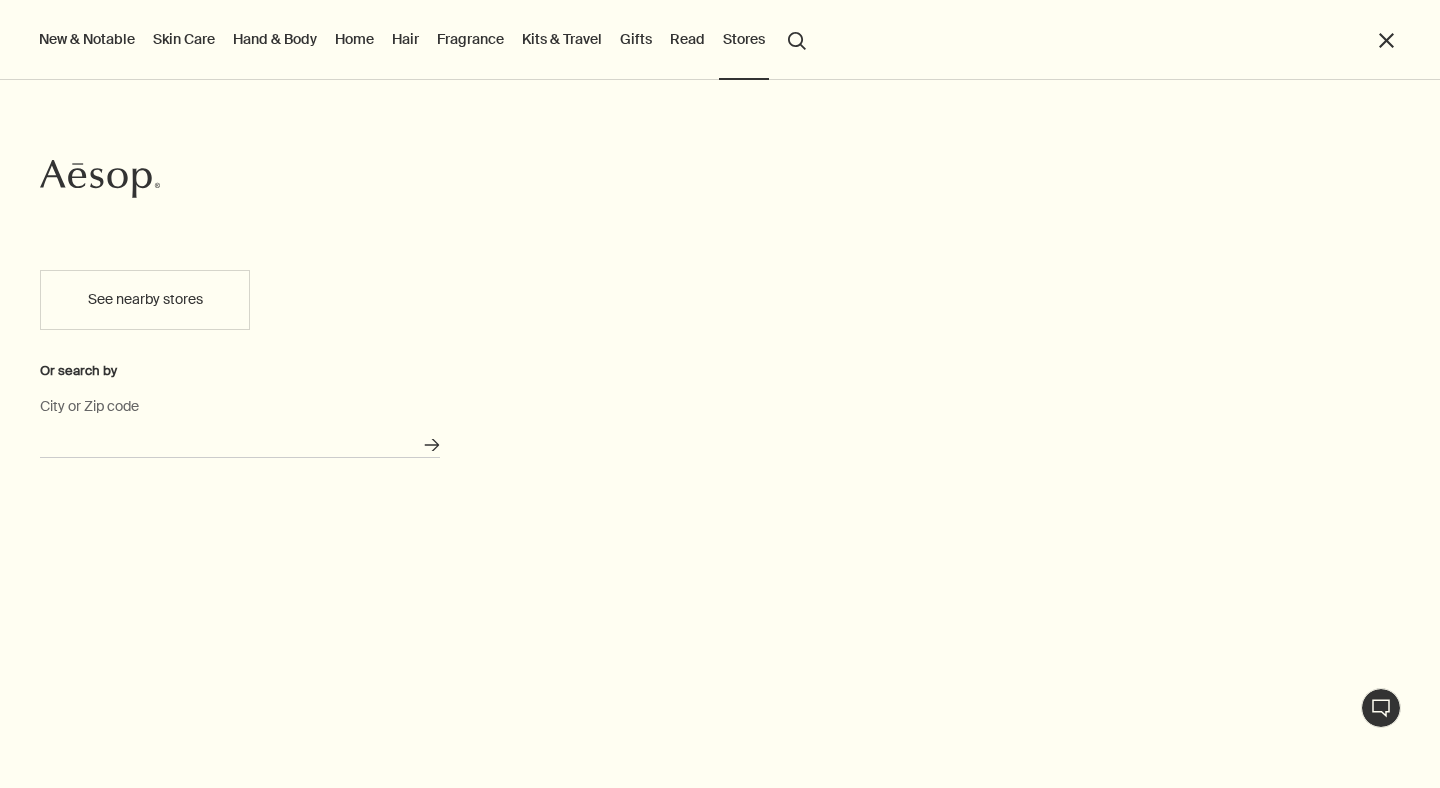 click on "City or Zip code" at bounding box center (240, 442) 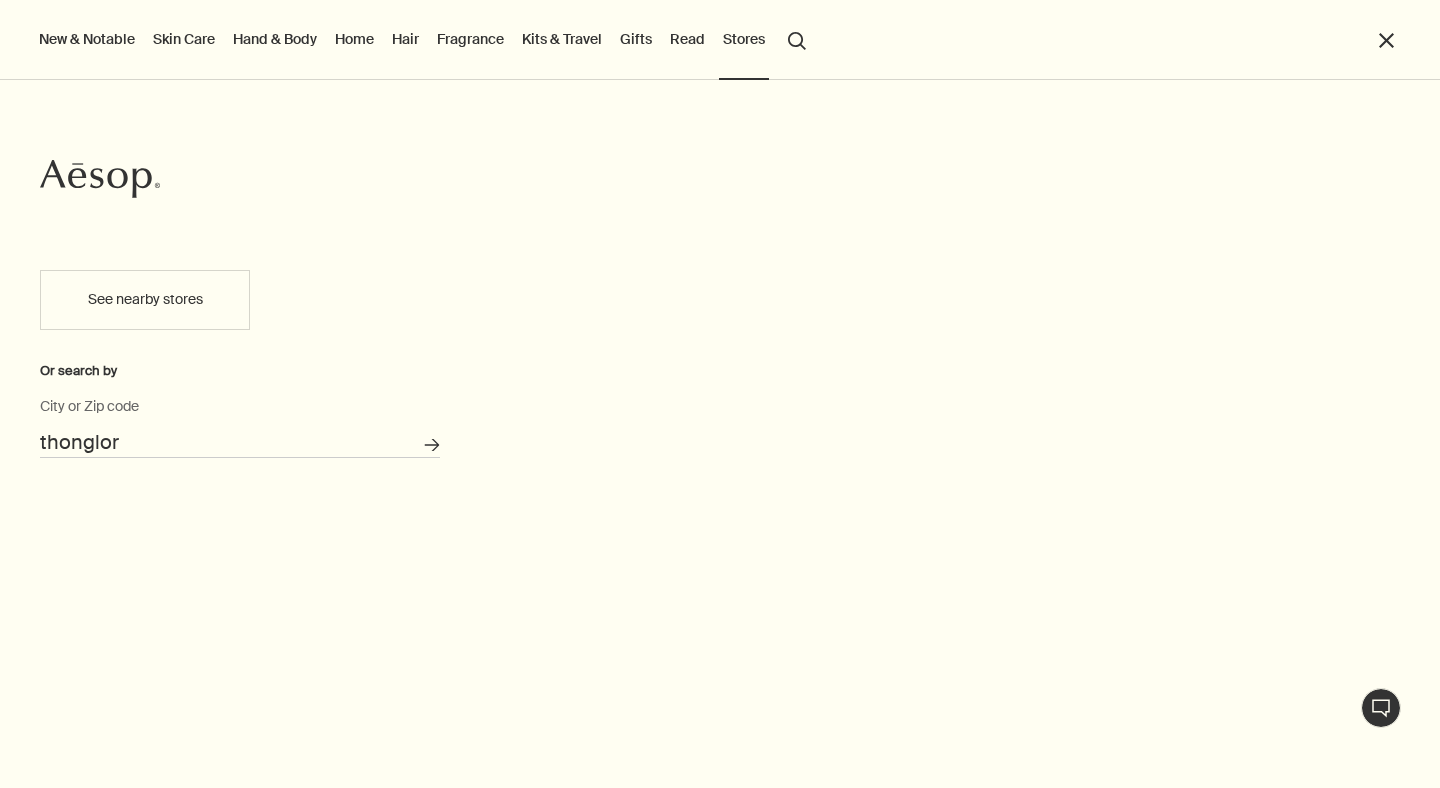 click on "Search for stores" at bounding box center (432, 445) 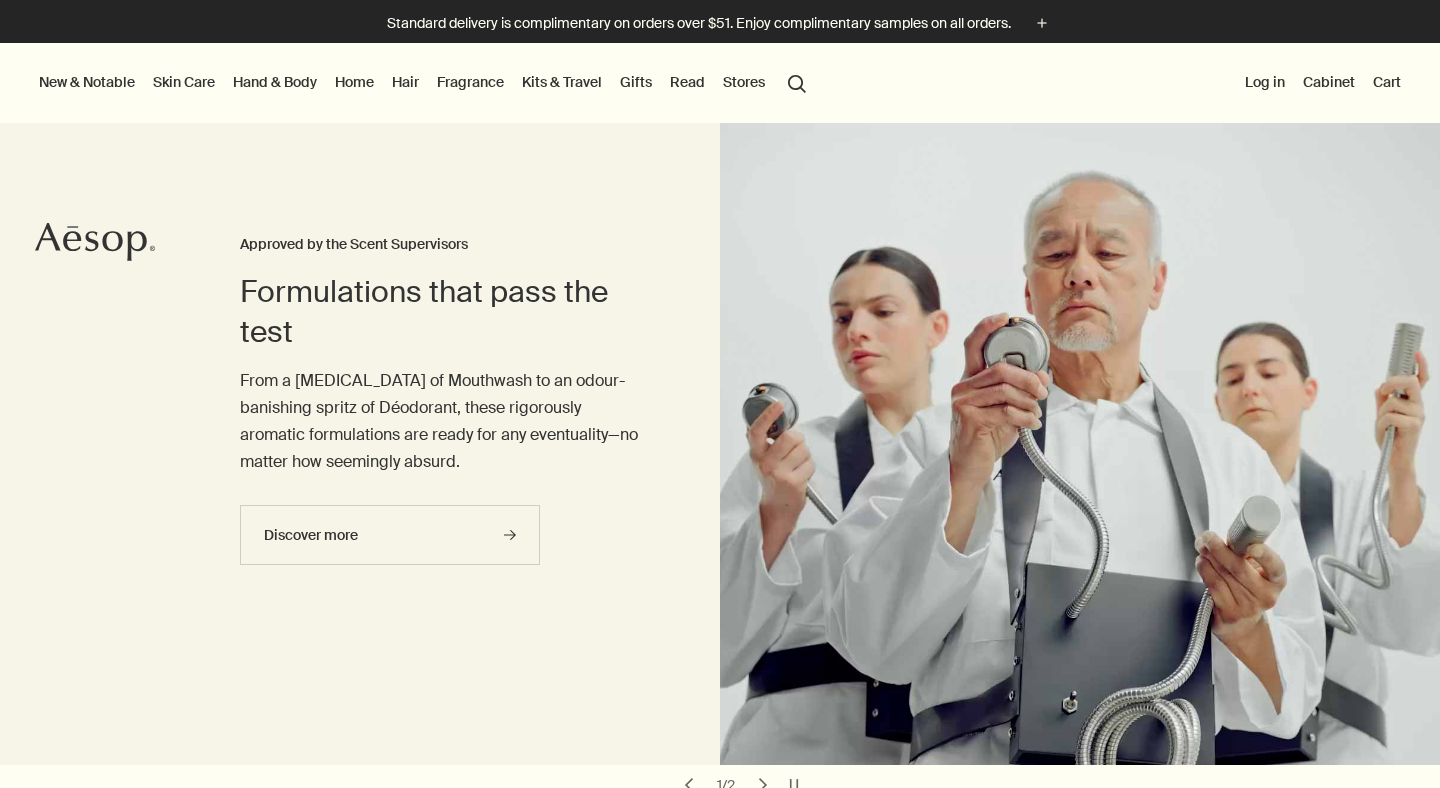 scroll, scrollTop: 0, scrollLeft: 0, axis: both 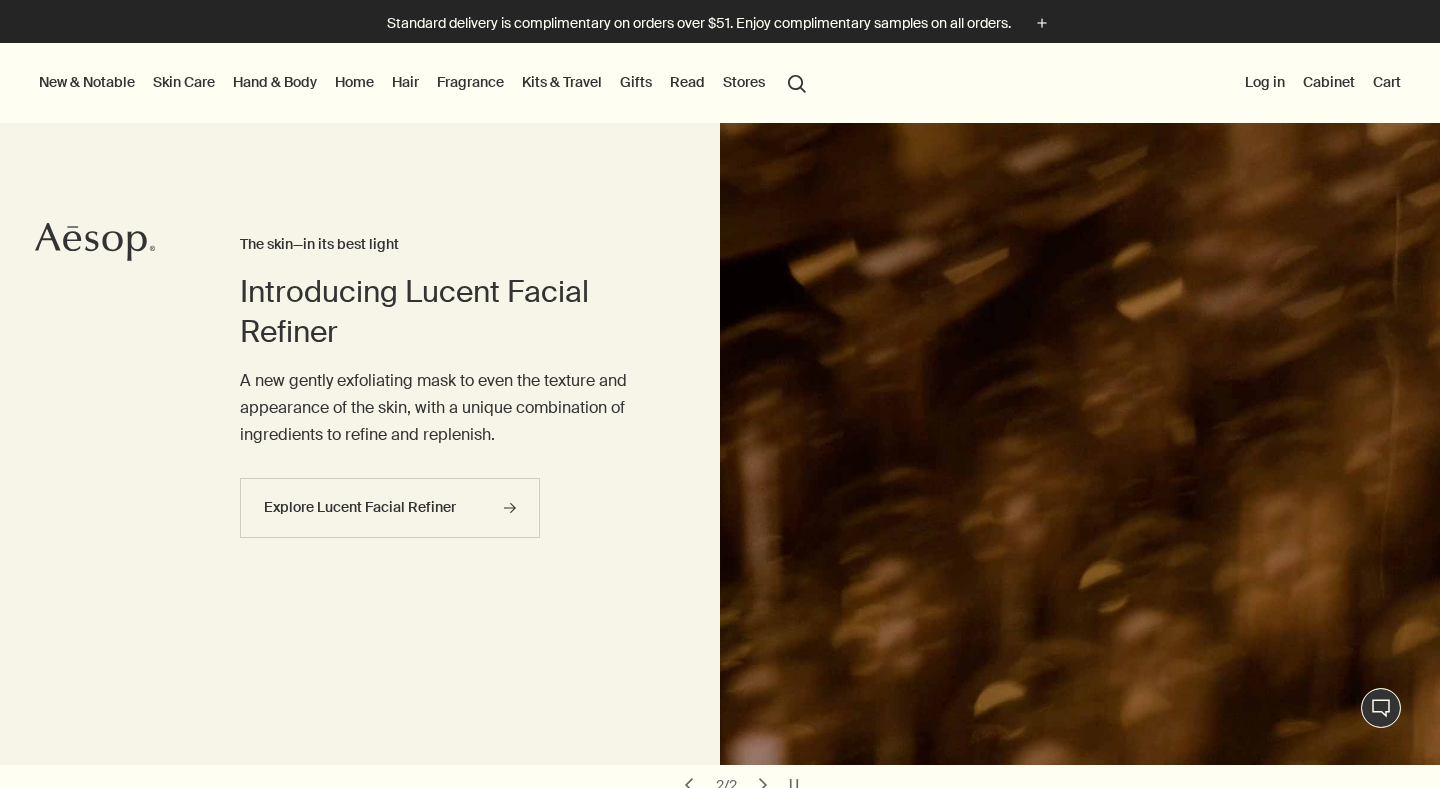 click on "Gifts" at bounding box center (636, 82) 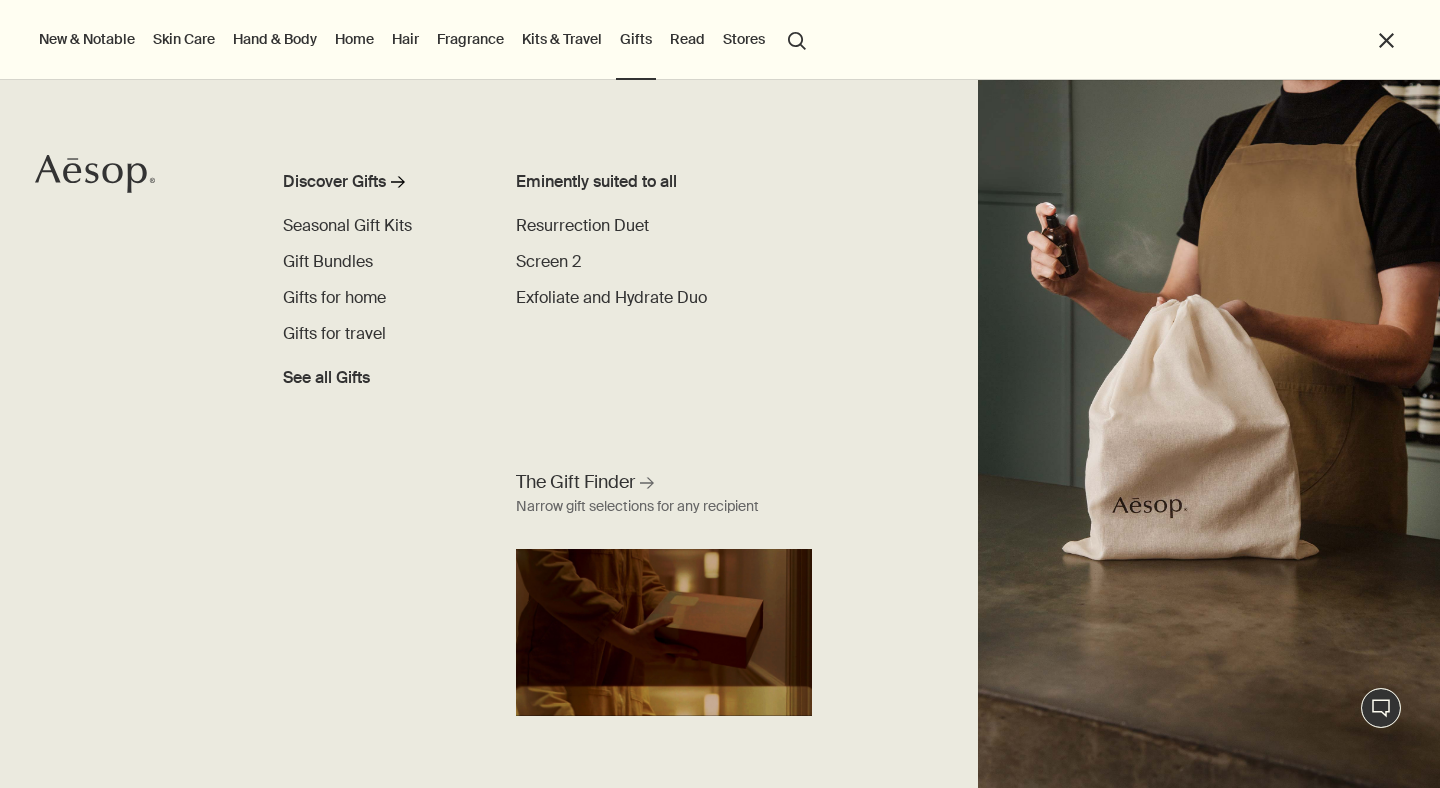 click on "Eminently suited to all" at bounding box center (631, 182) 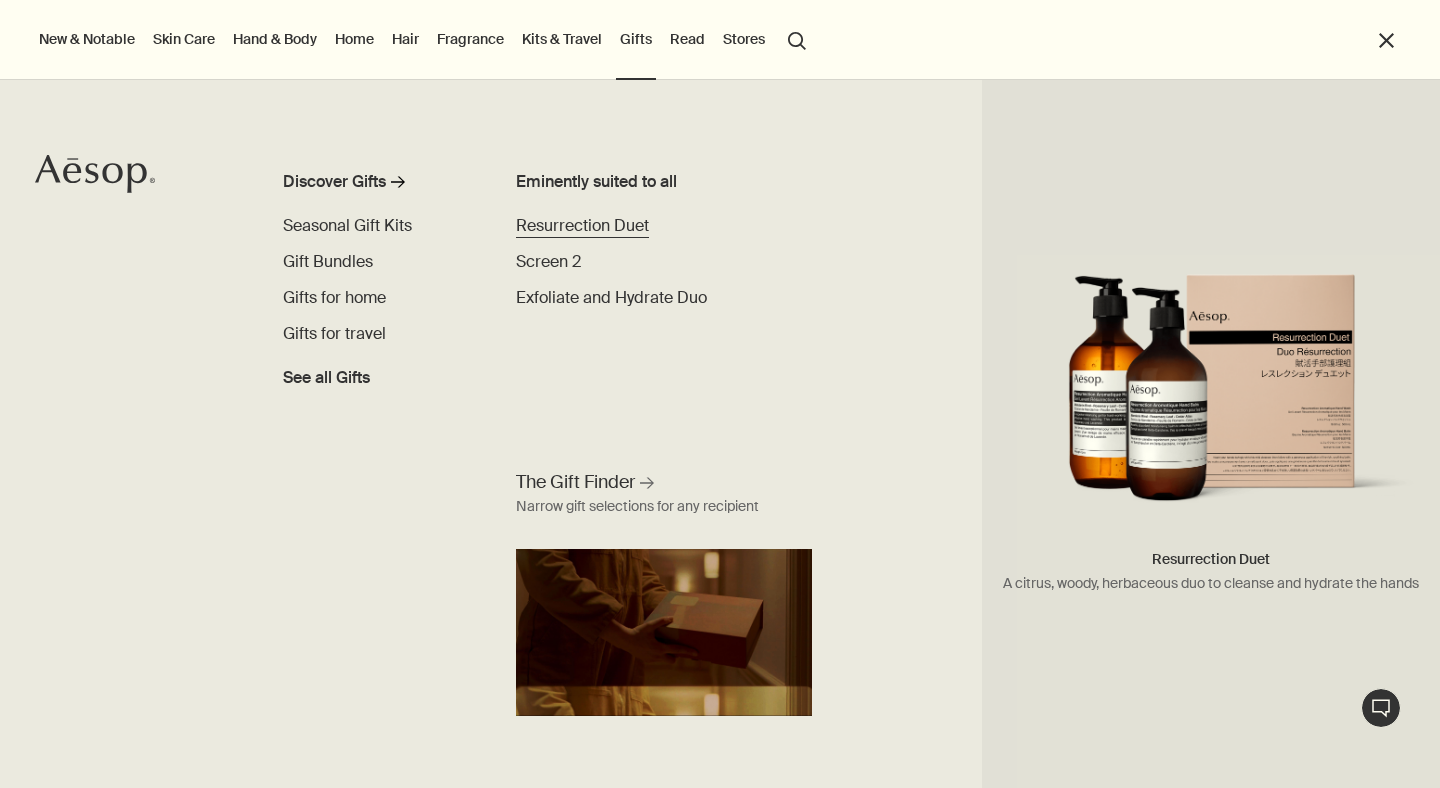 click on "Resurrection Duet" at bounding box center [582, 225] 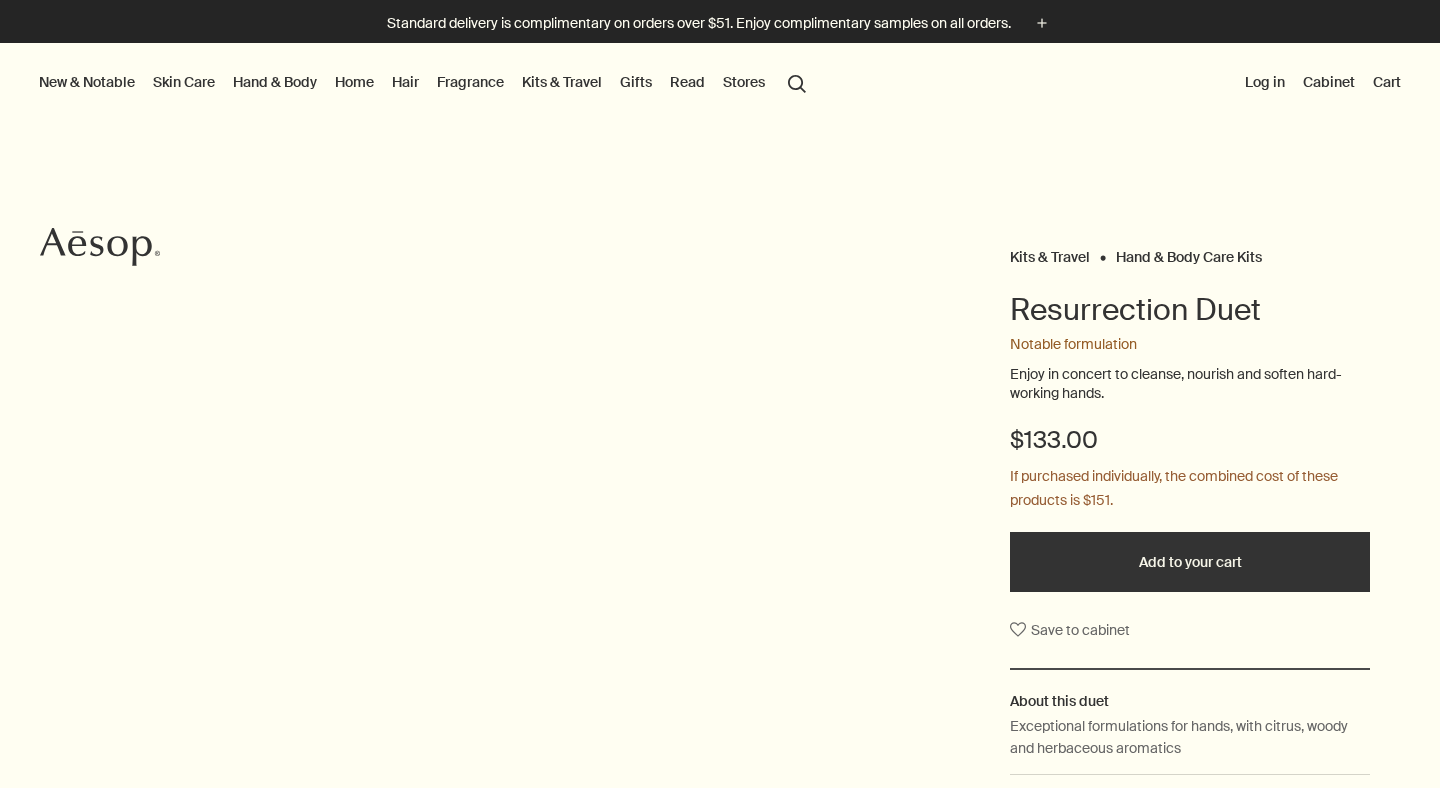 scroll, scrollTop: 0, scrollLeft: 0, axis: both 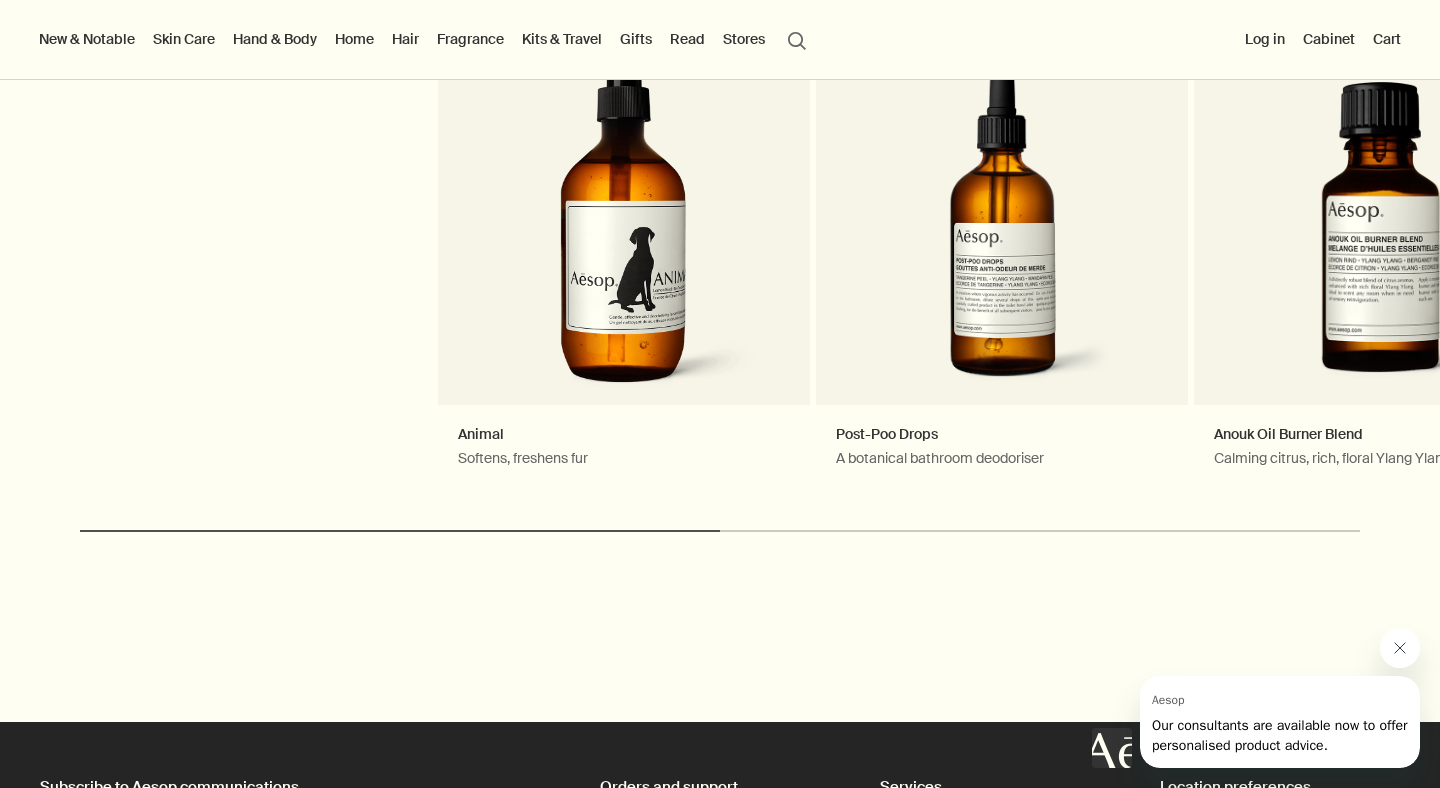click 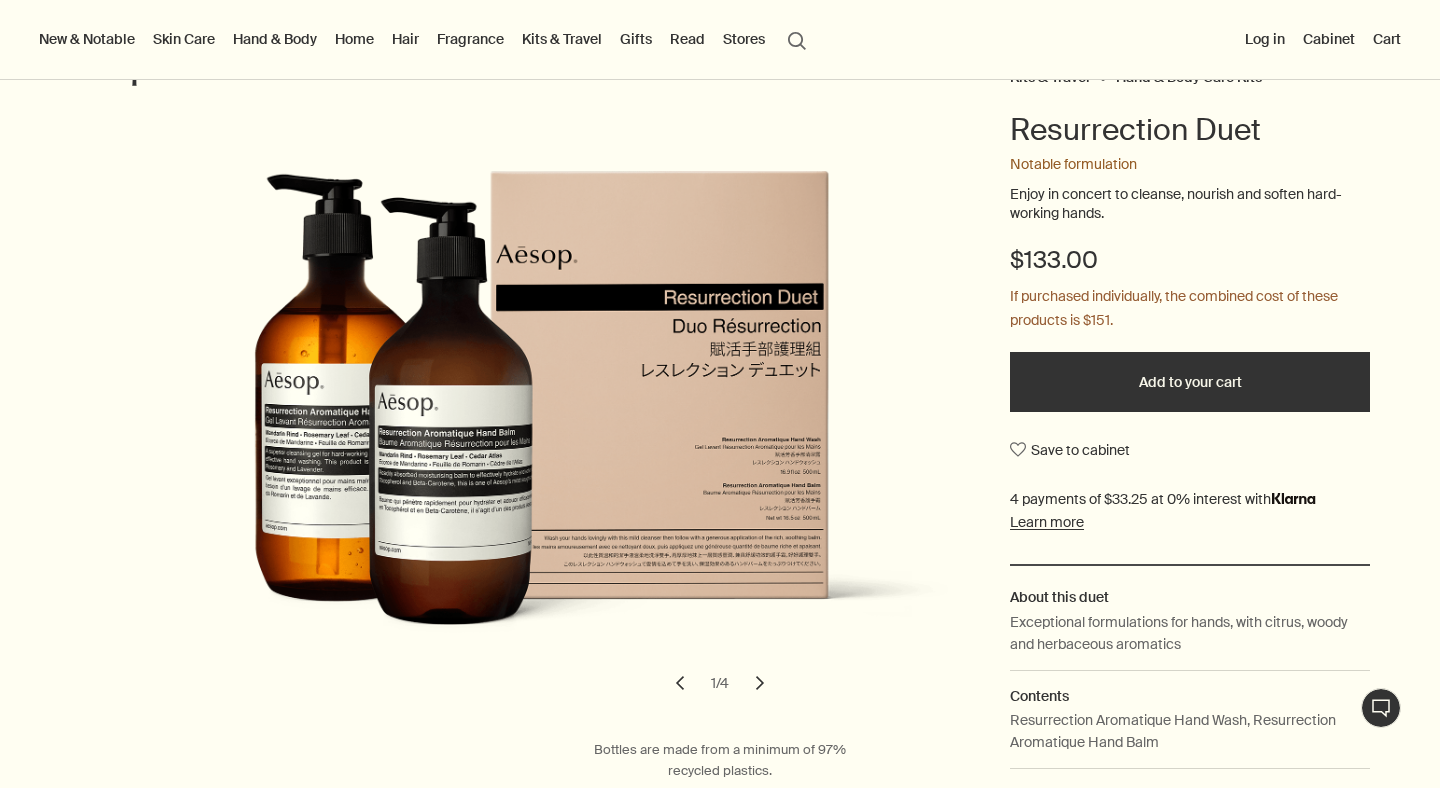 scroll, scrollTop: 0, scrollLeft: 0, axis: both 